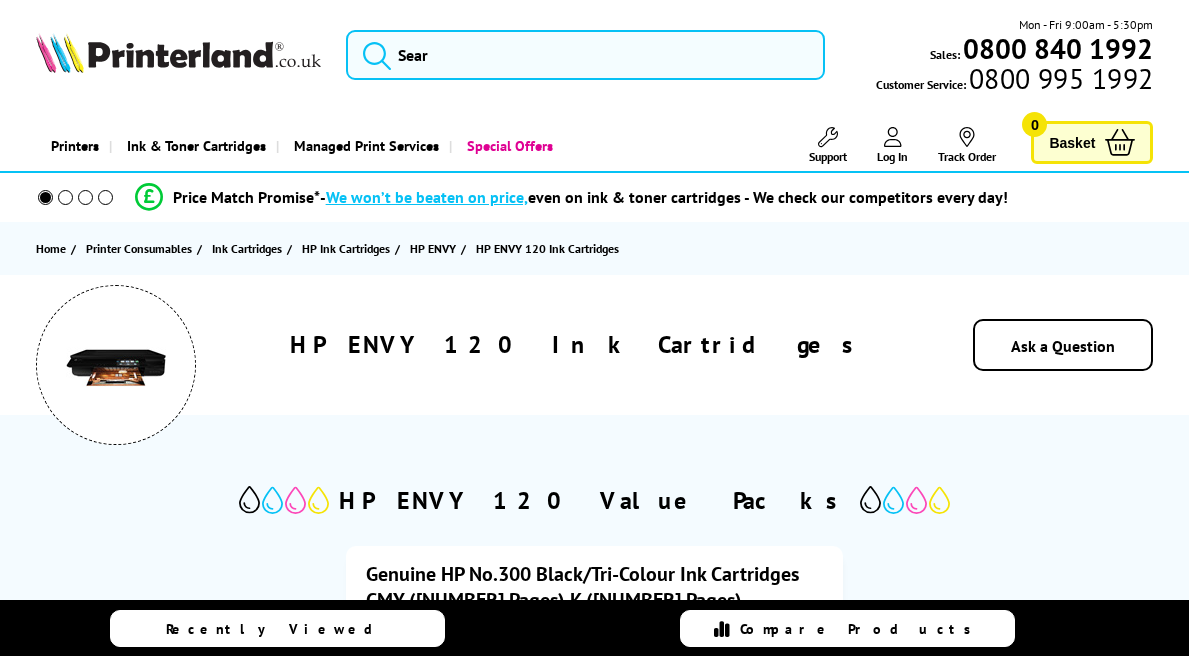scroll, scrollTop: 0, scrollLeft: 0, axis: both 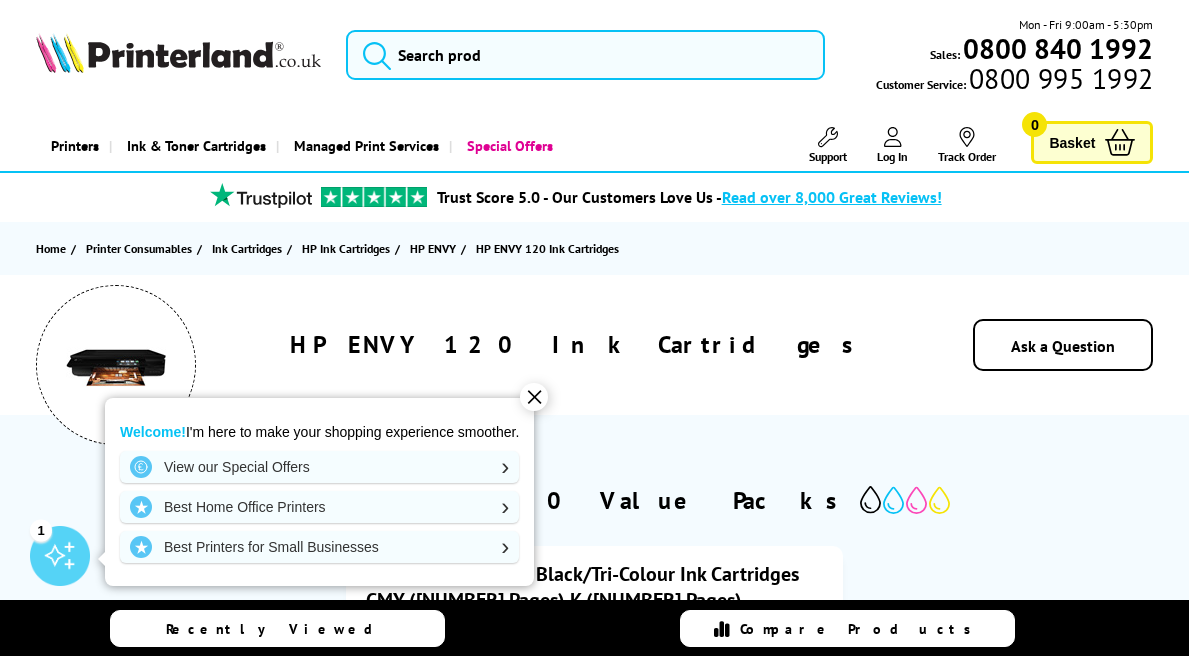 click on "✕" at bounding box center (534, 397) 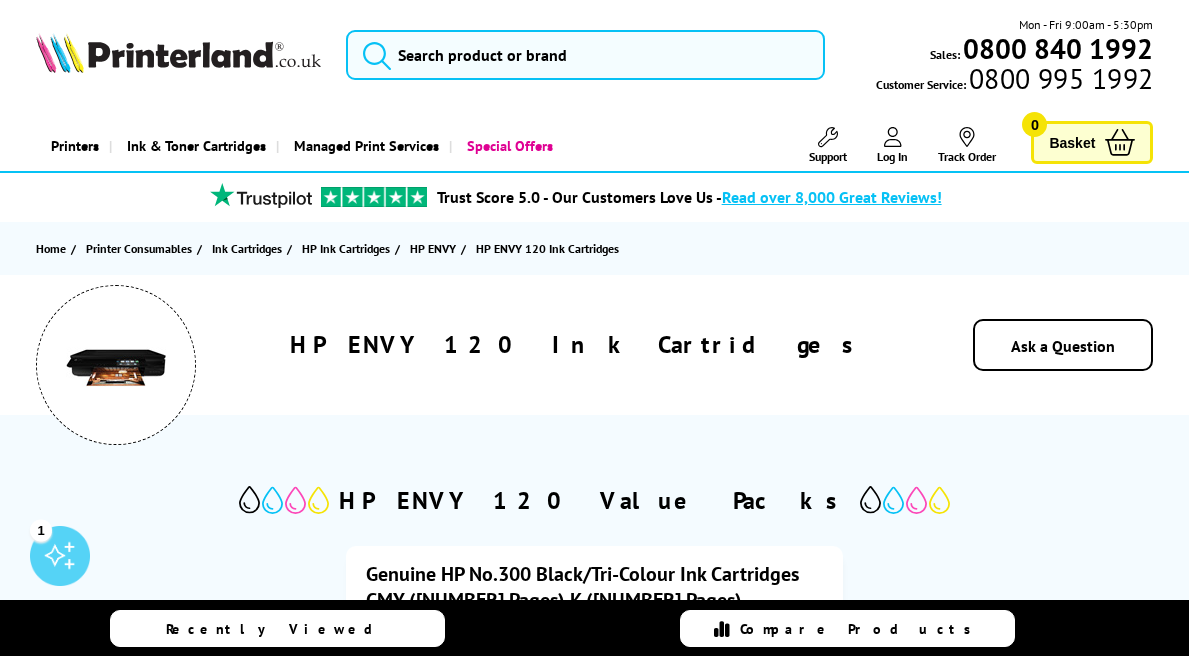 scroll, scrollTop: 0, scrollLeft: 0, axis: both 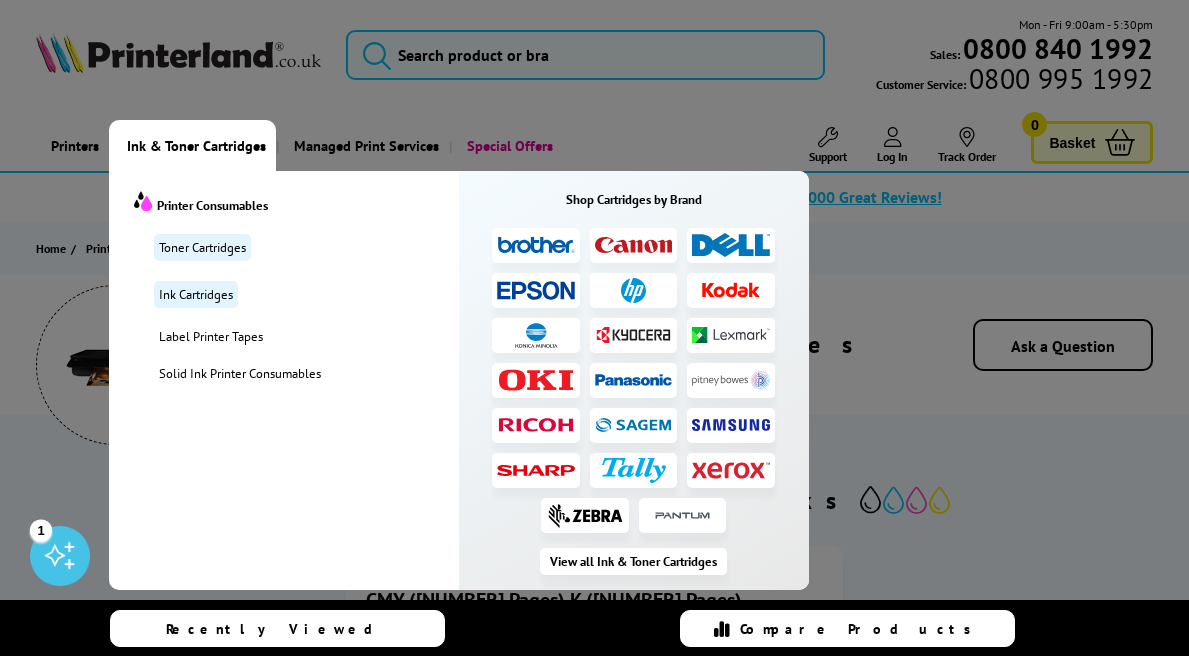 click on "Ink & Toner Cartridges" at bounding box center (196, 145) 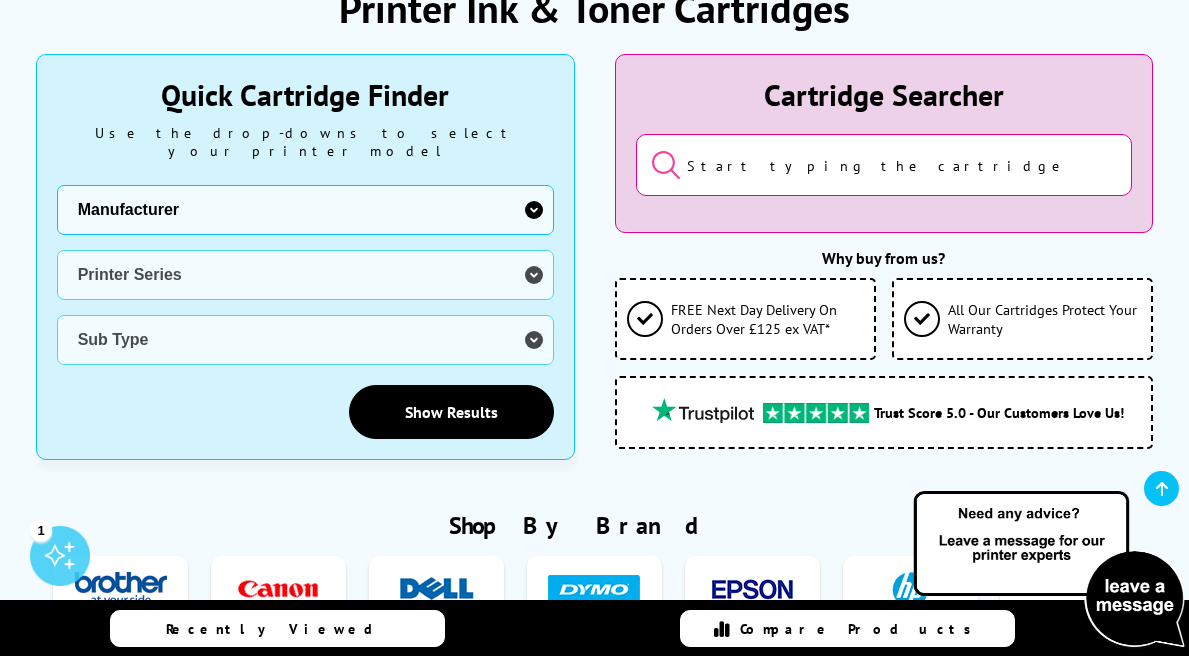 scroll, scrollTop: 323, scrollLeft: 0, axis: vertical 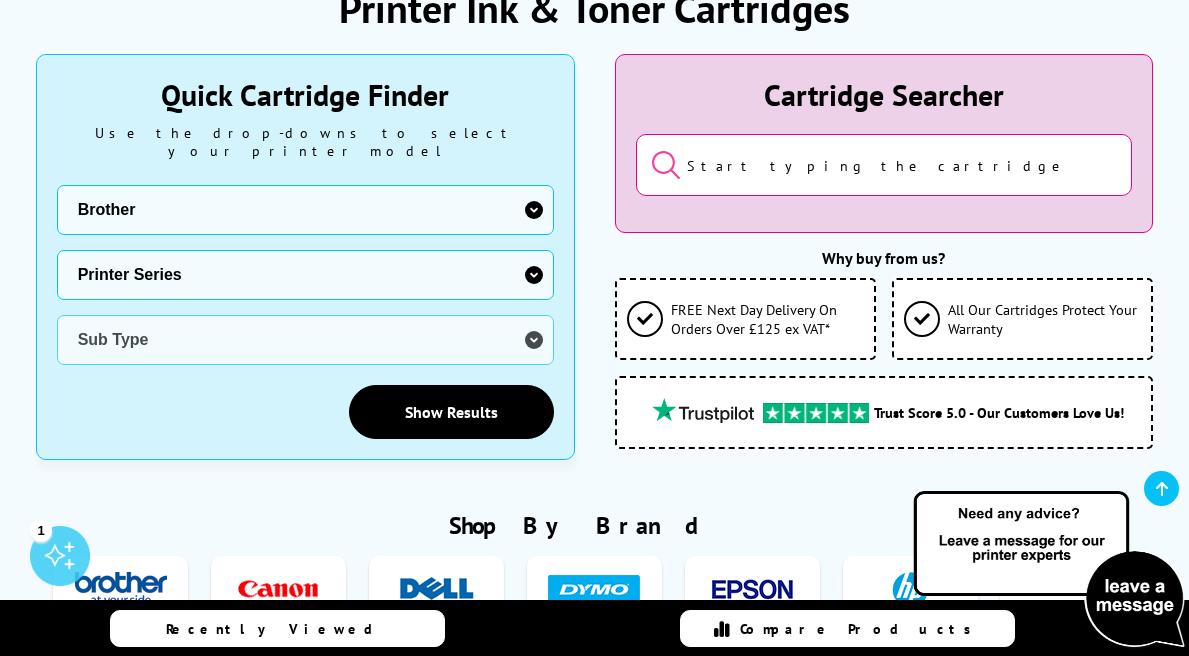 select on "32908" 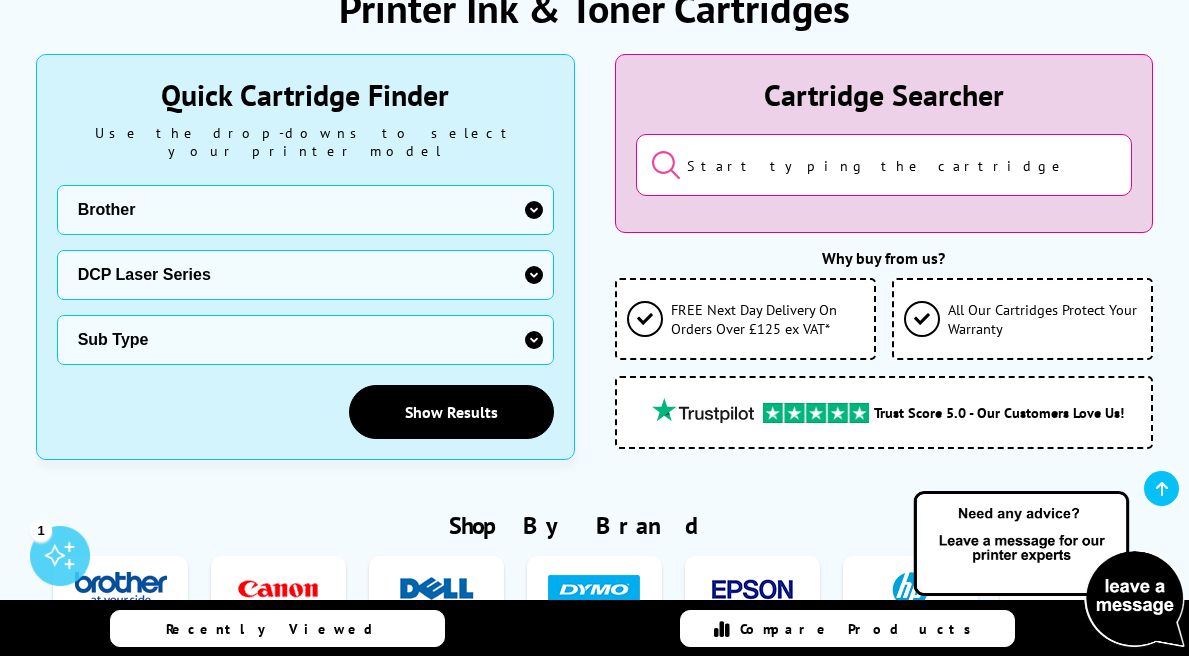 select on "32251" 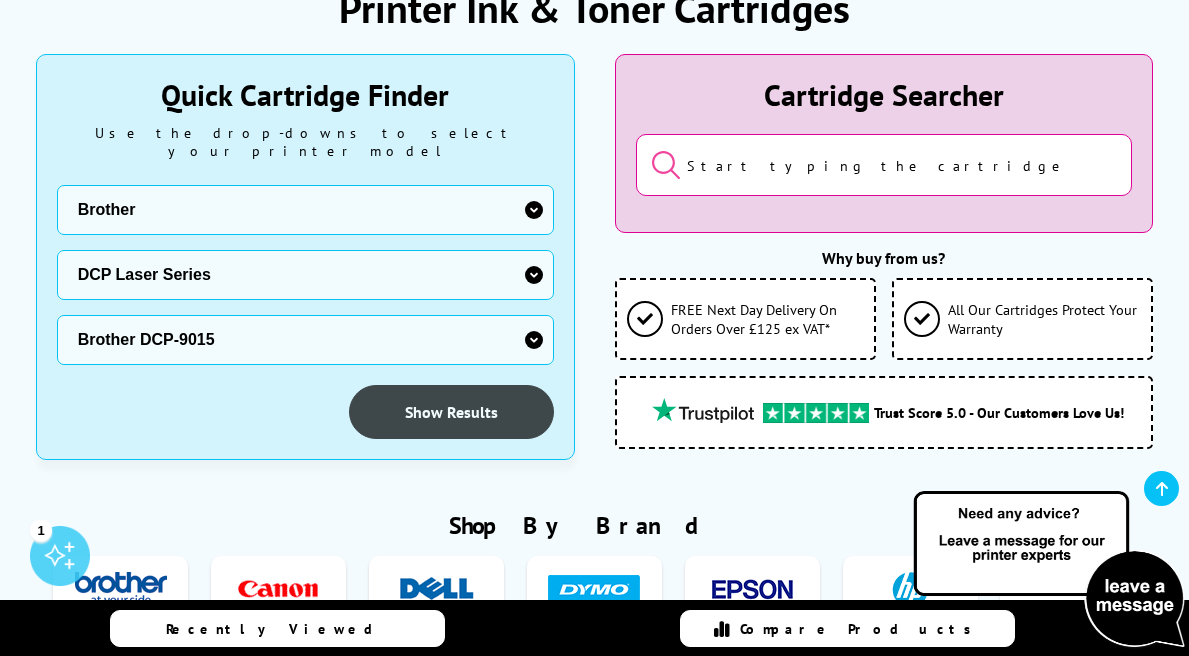 click on "Show Results" at bounding box center [451, 412] 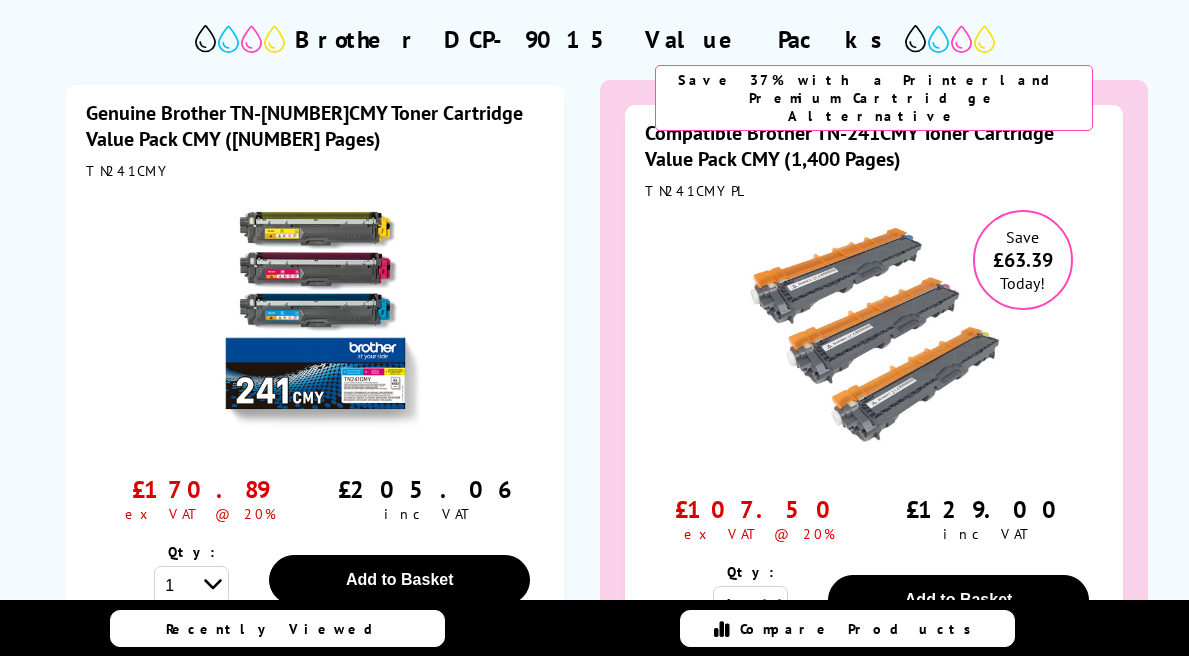 scroll, scrollTop: 0, scrollLeft: 0, axis: both 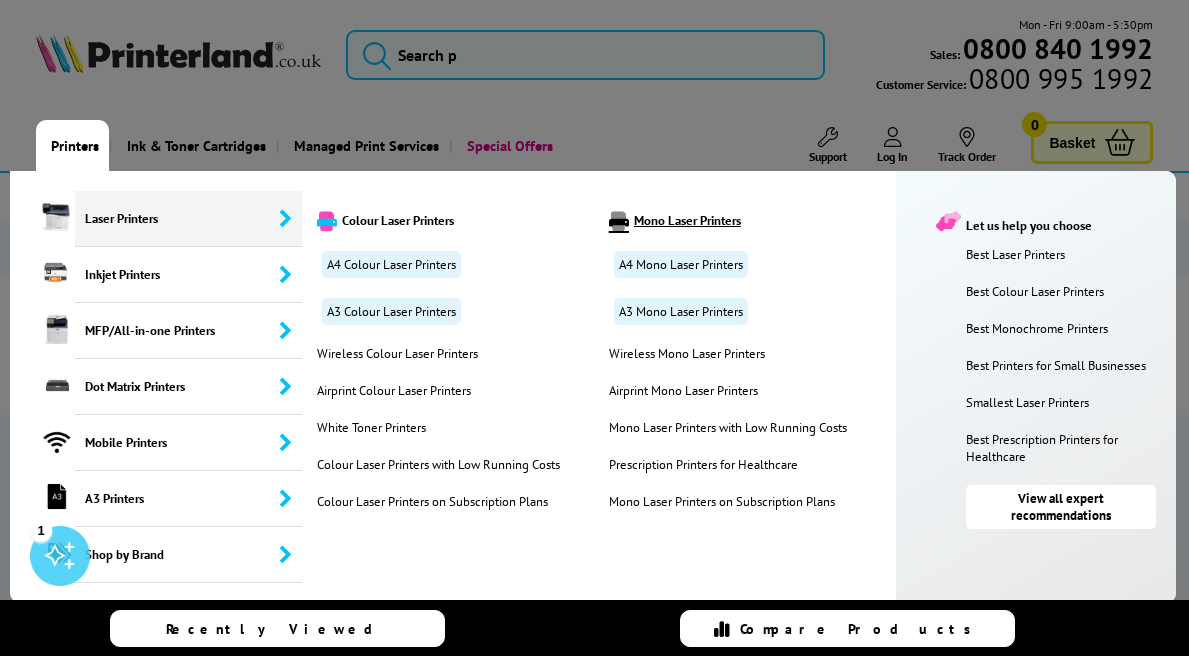click on "Mono Laser Printers" at bounding box center (746, 221) 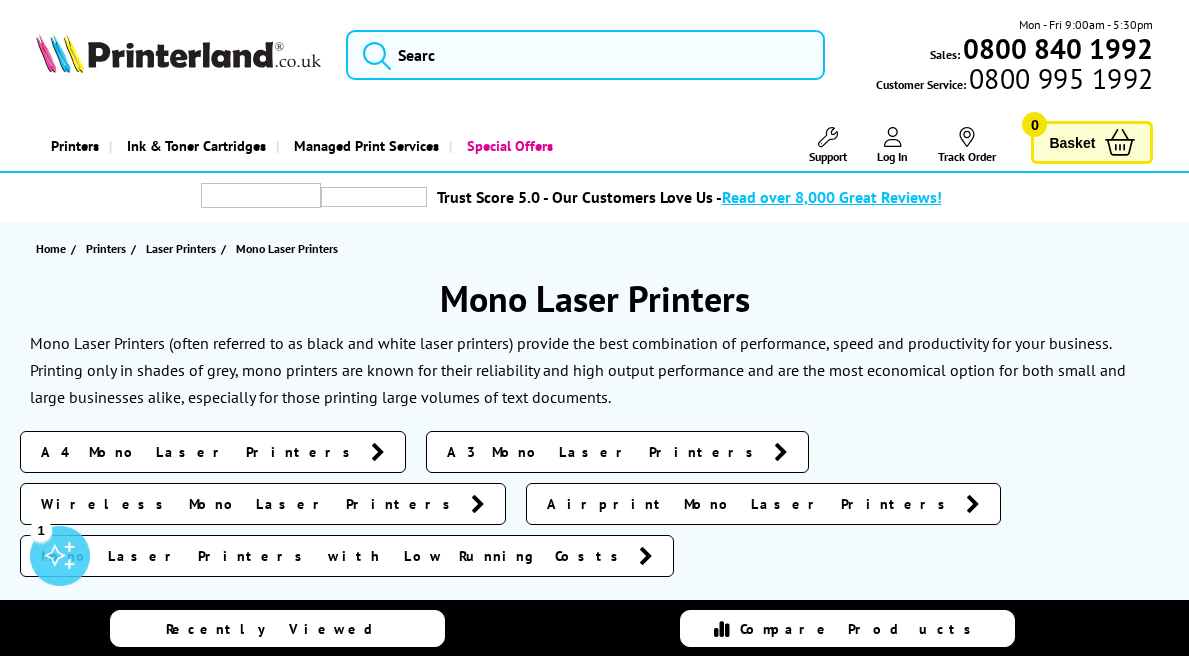 scroll, scrollTop: 294, scrollLeft: 0, axis: vertical 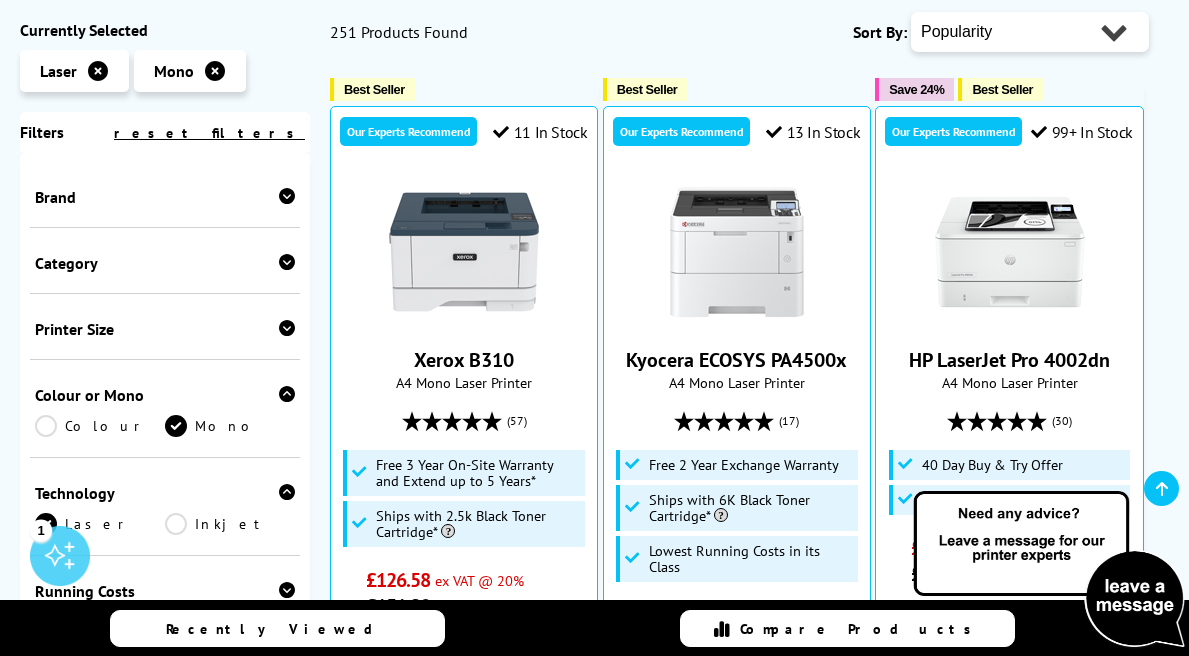 click at bounding box center [287, 262] 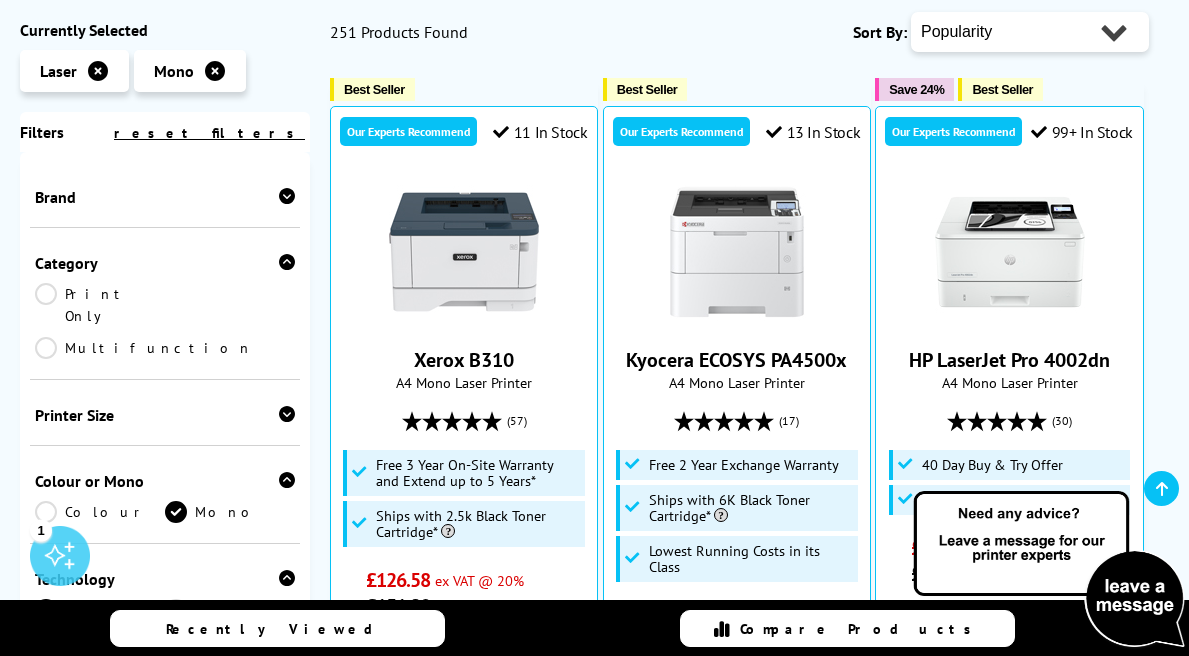 click on "Multifunction" at bounding box center (144, 348) 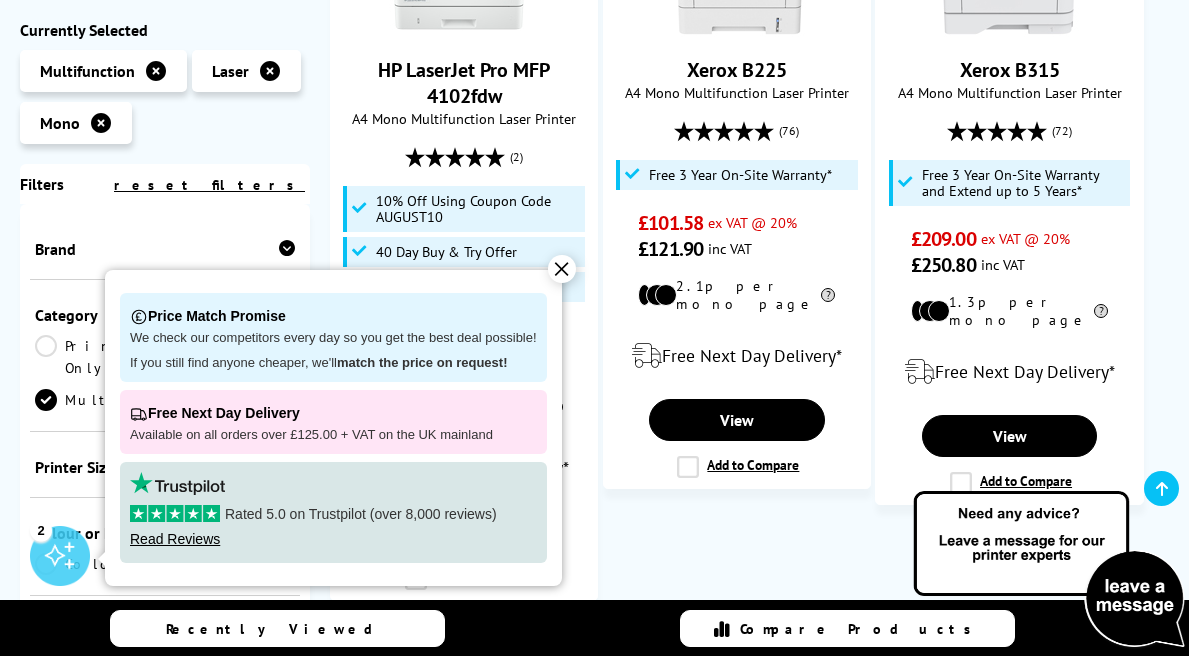 click on "✕" at bounding box center (562, 269) 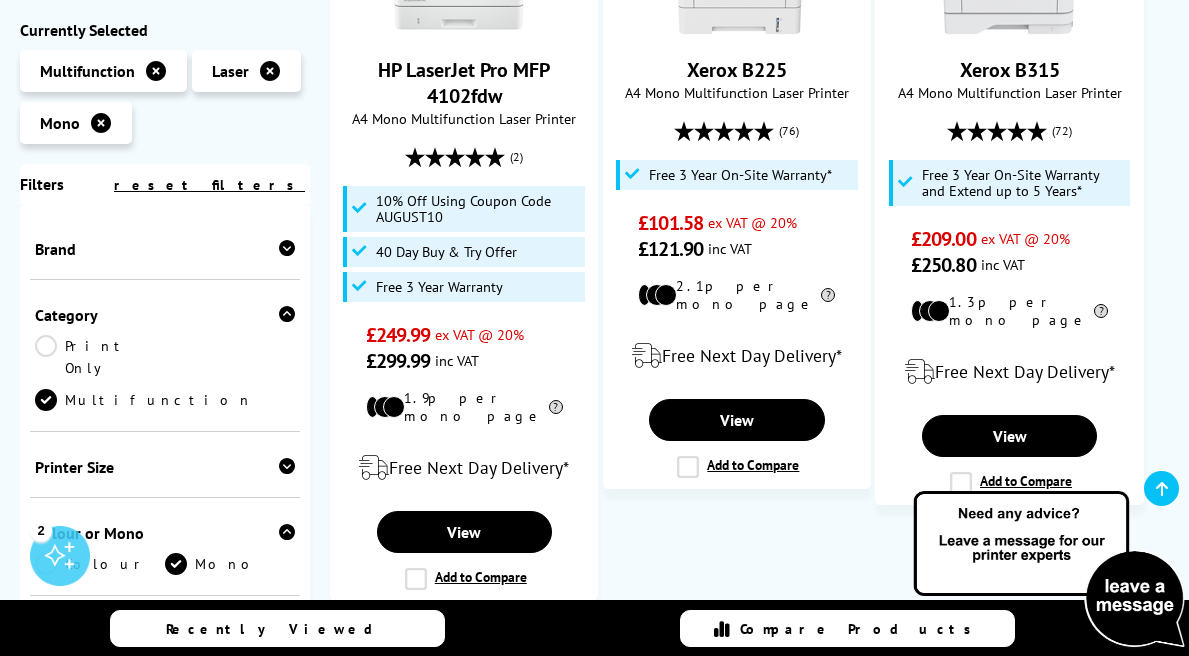 click at bounding box center (287, 314) 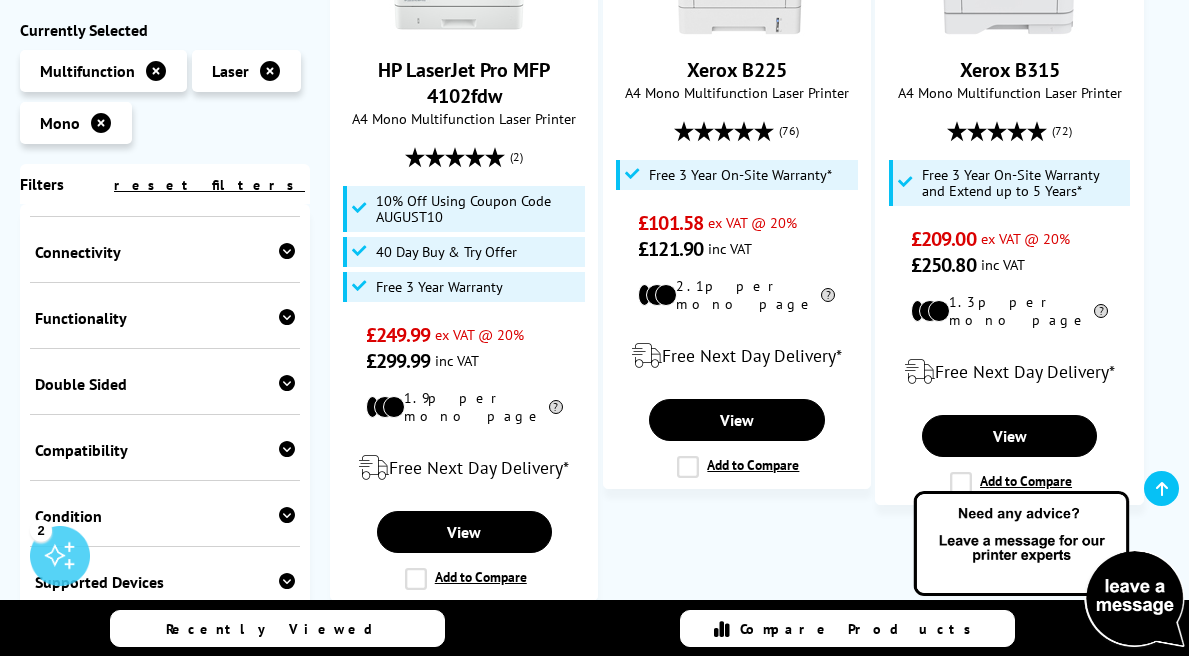 scroll, scrollTop: 463, scrollLeft: 0, axis: vertical 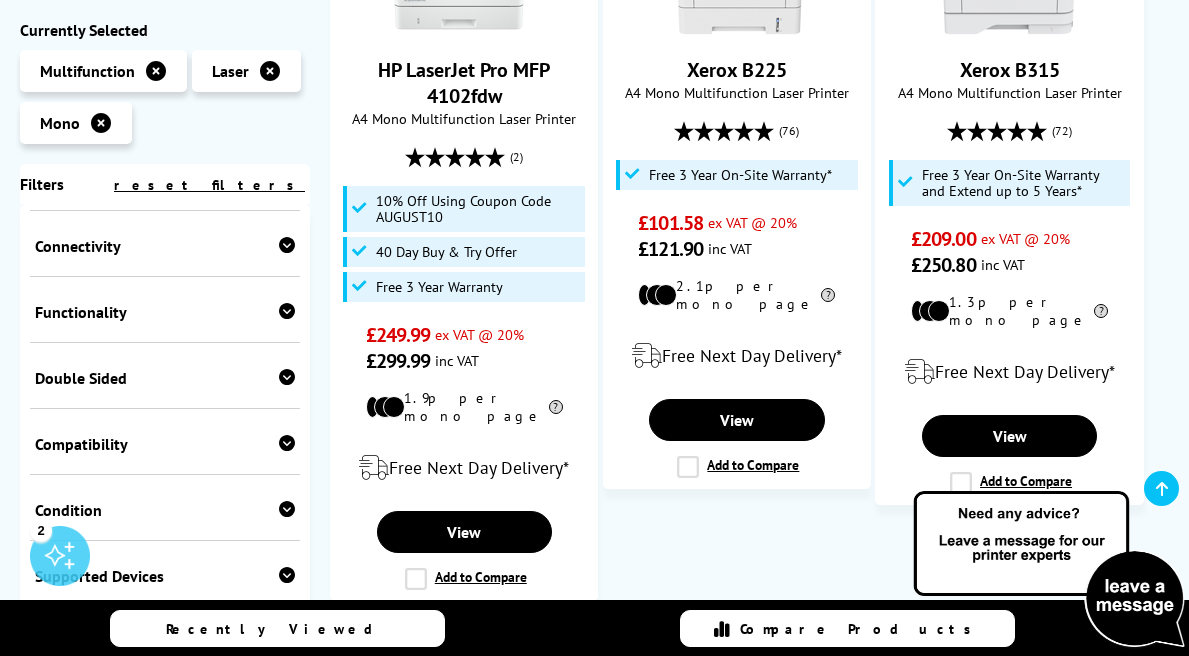 click at bounding box center [287, 245] 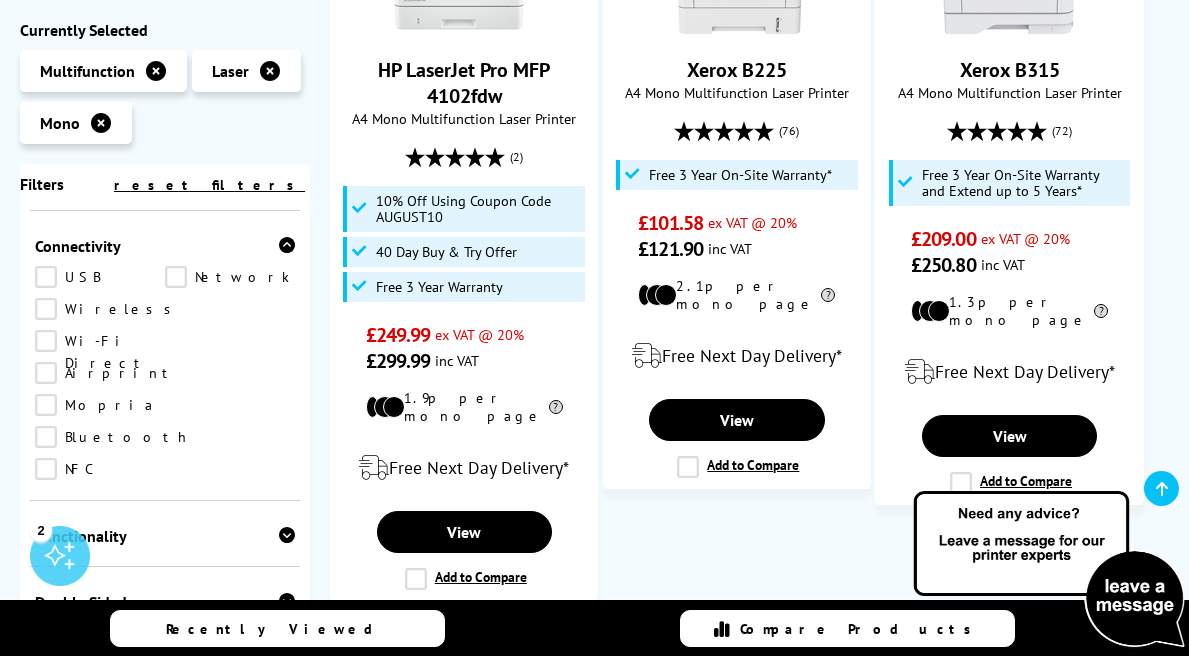 click on "USB" at bounding box center [100, 277] 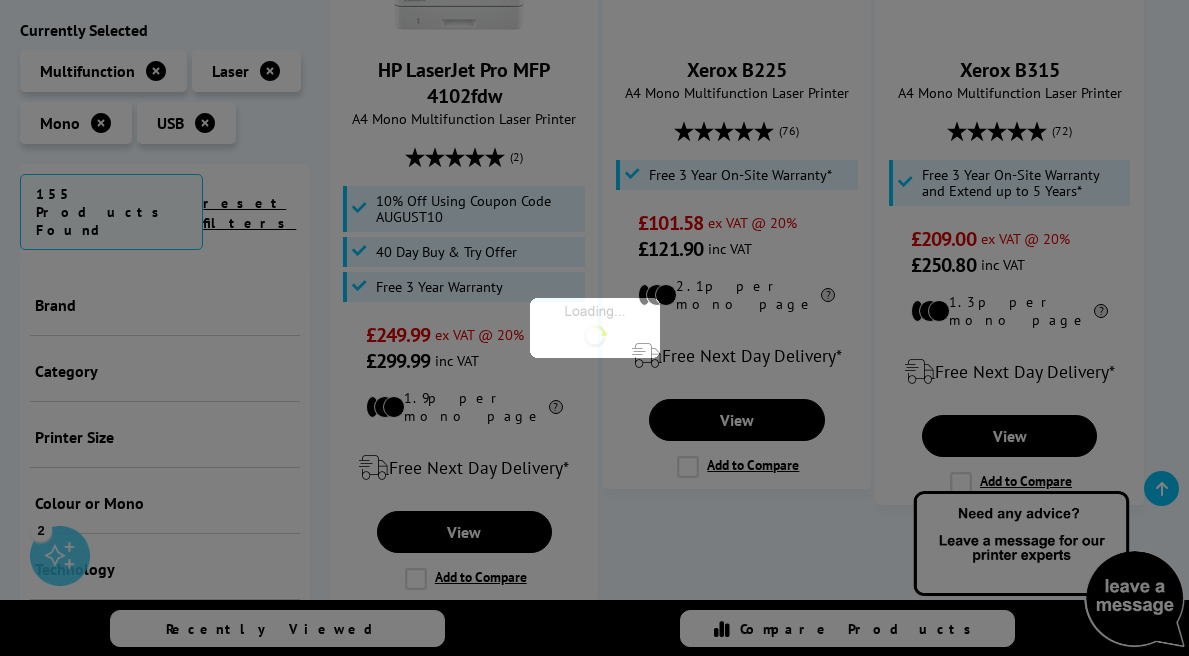 scroll, scrollTop: 463, scrollLeft: 0, axis: vertical 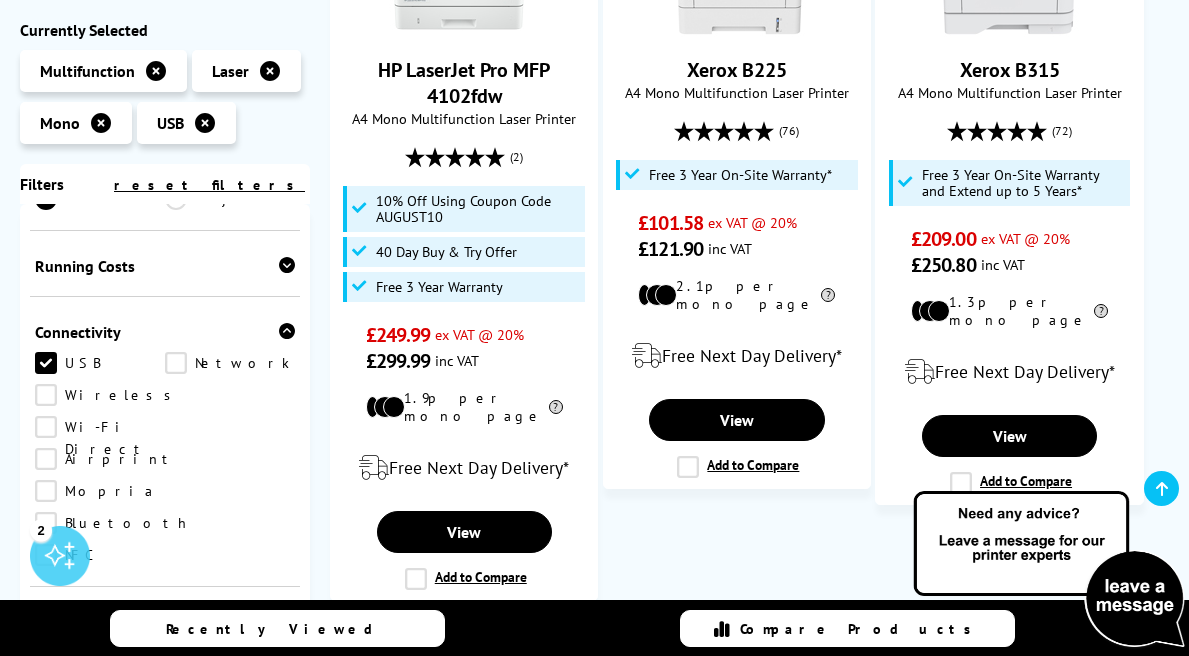 click on "Wireless" at bounding box center [108, 395] 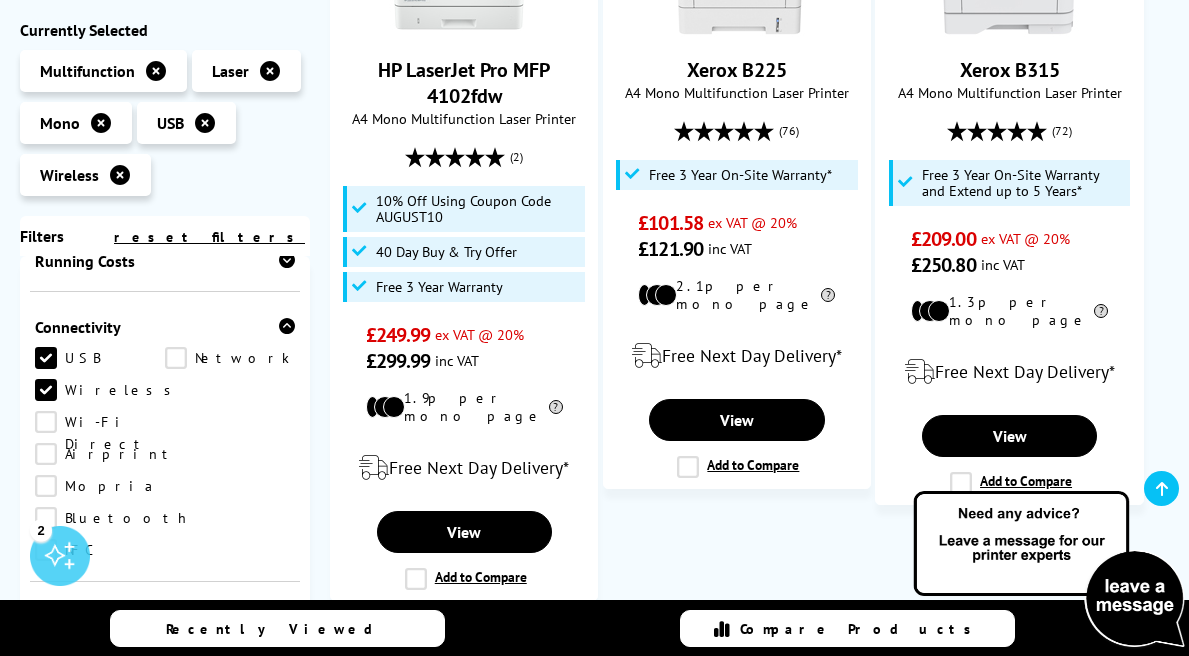 scroll, scrollTop: 530, scrollLeft: 0, axis: vertical 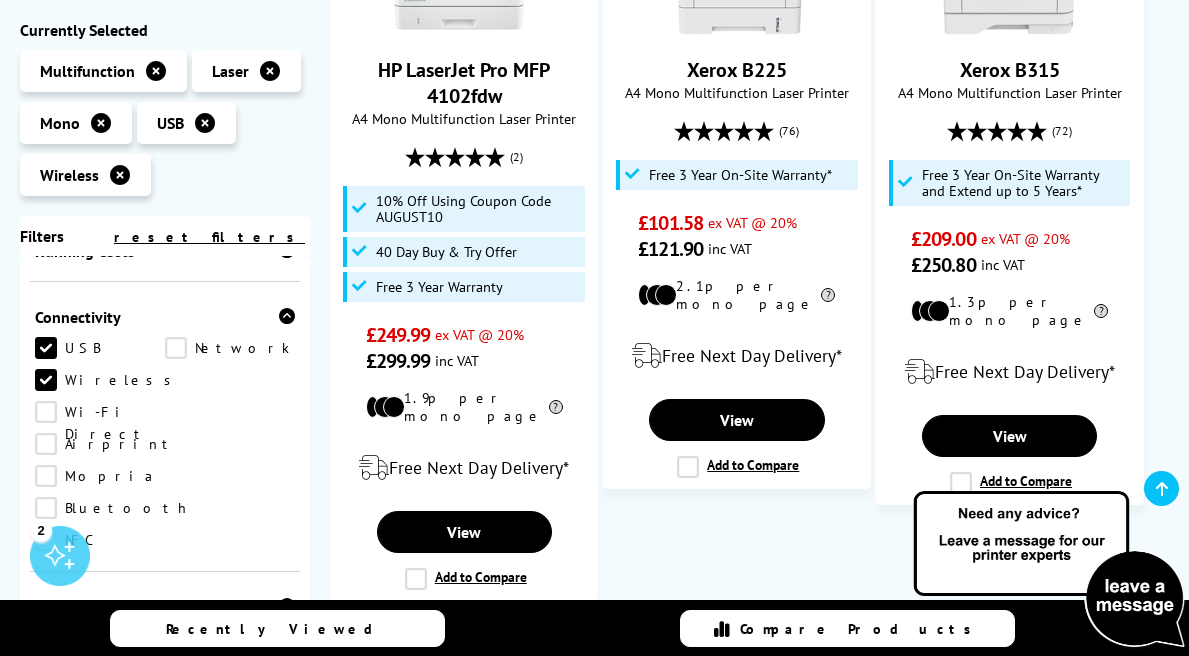 click on "Network" at bounding box center (230, 348) 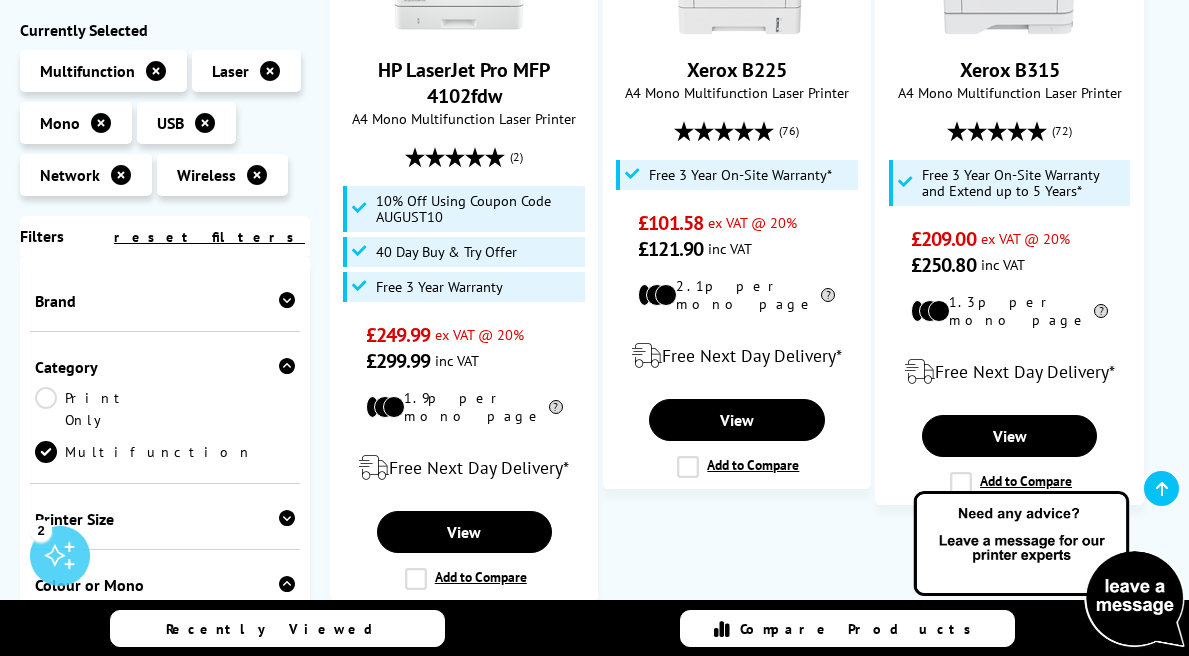 scroll, scrollTop: 530, scrollLeft: 0, axis: vertical 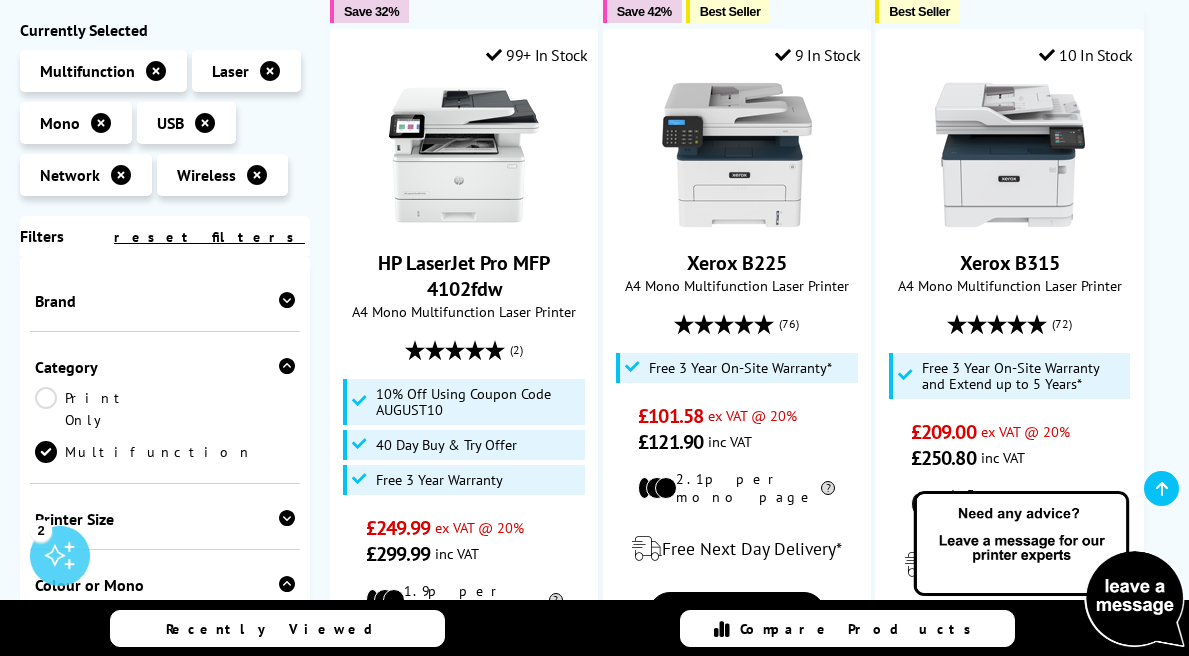 click at bounding box center (287, 300) 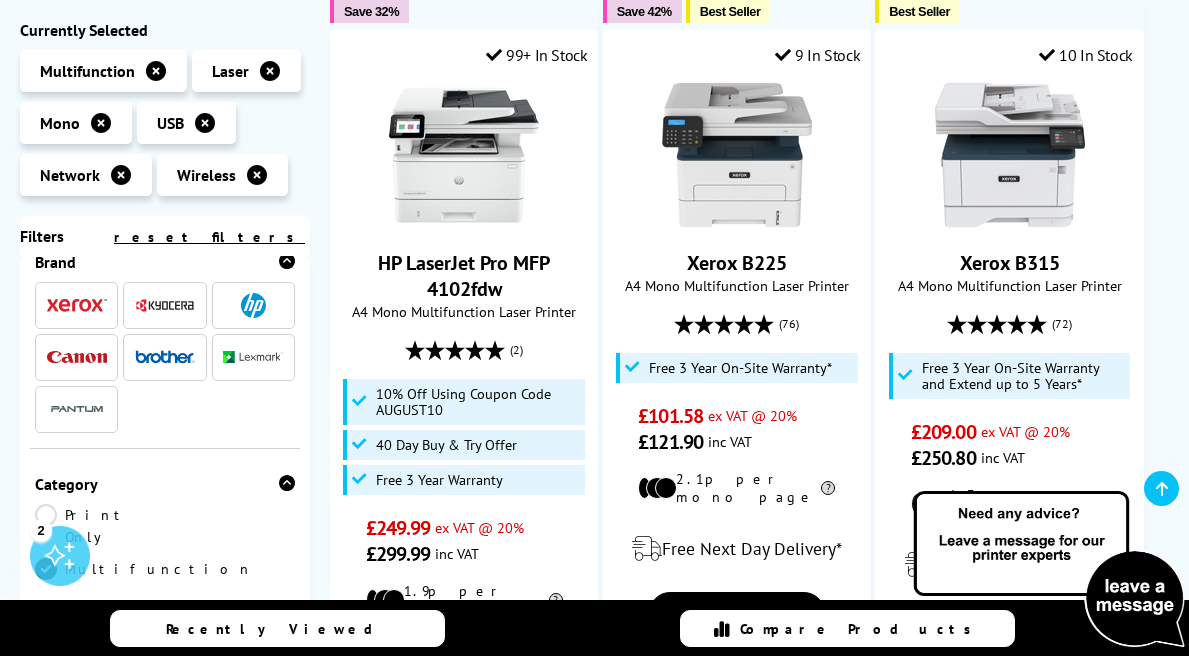scroll, scrollTop: 37, scrollLeft: 0, axis: vertical 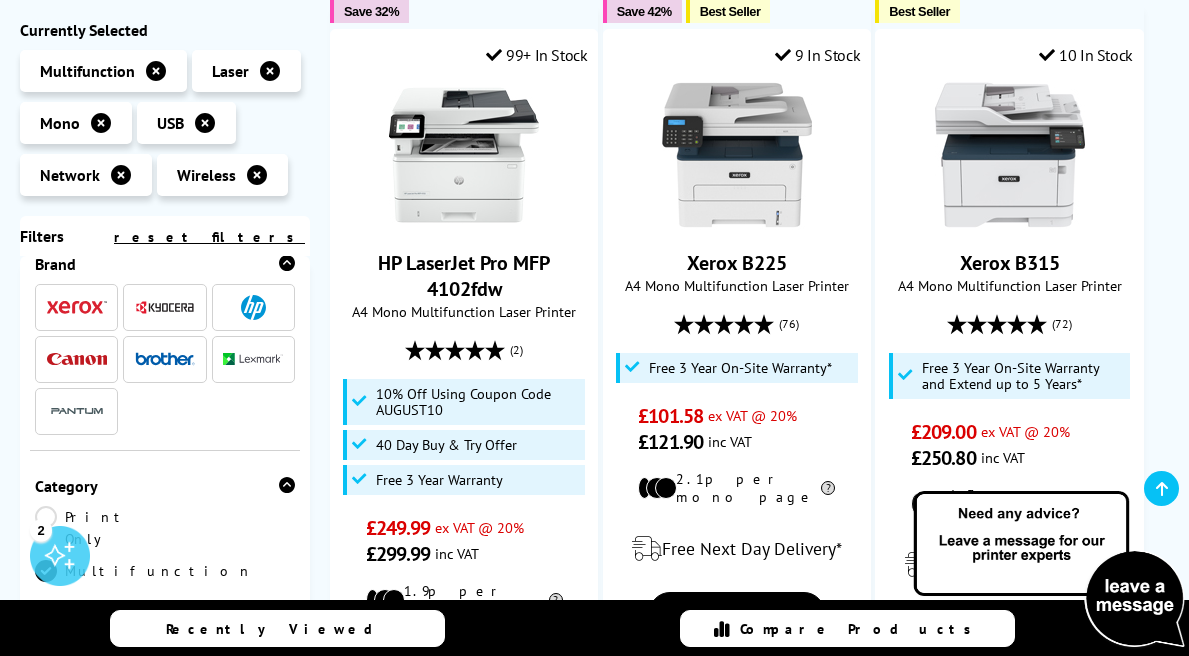 click at bounding box center (165, 359) 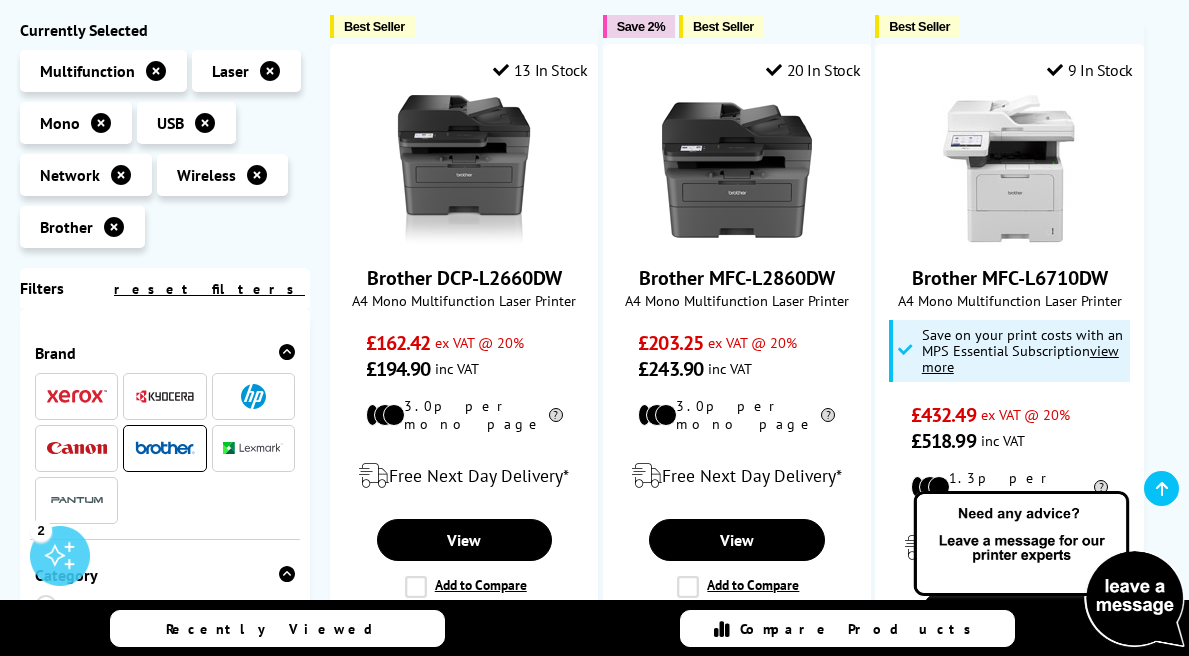 scroll, scrollTop: 37, scrollLeft: 0, axis: vertical 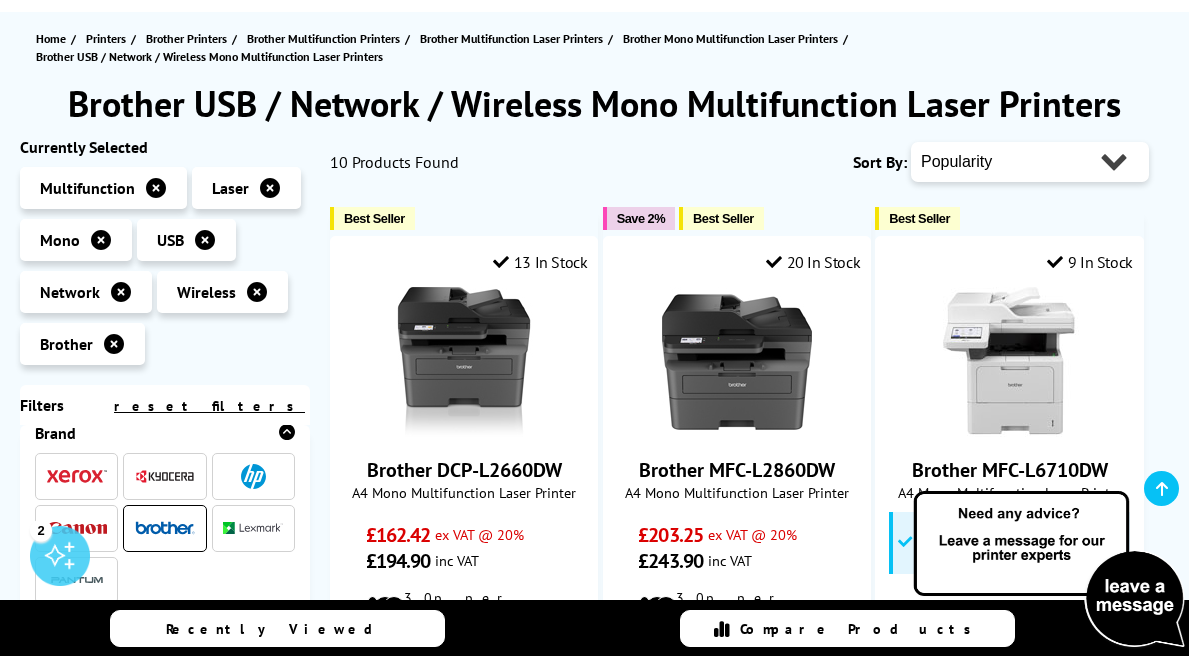 select on "Price Ascending" 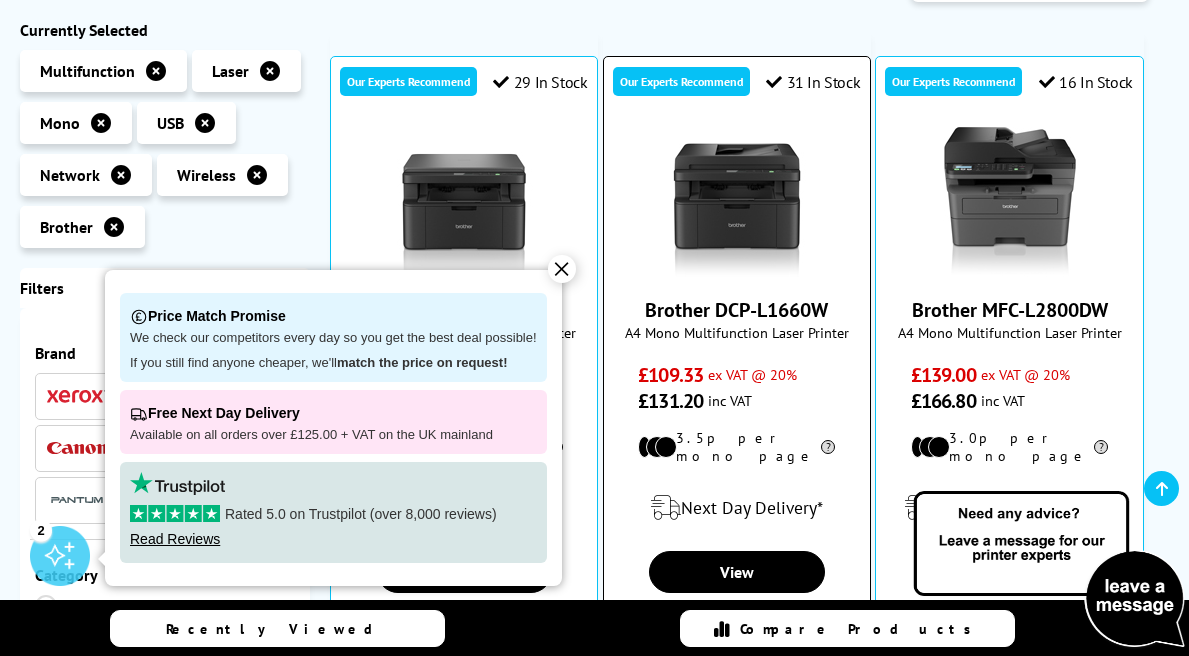 scroll, scrollTop: 390, scrollLeft: 0, axis: vertical 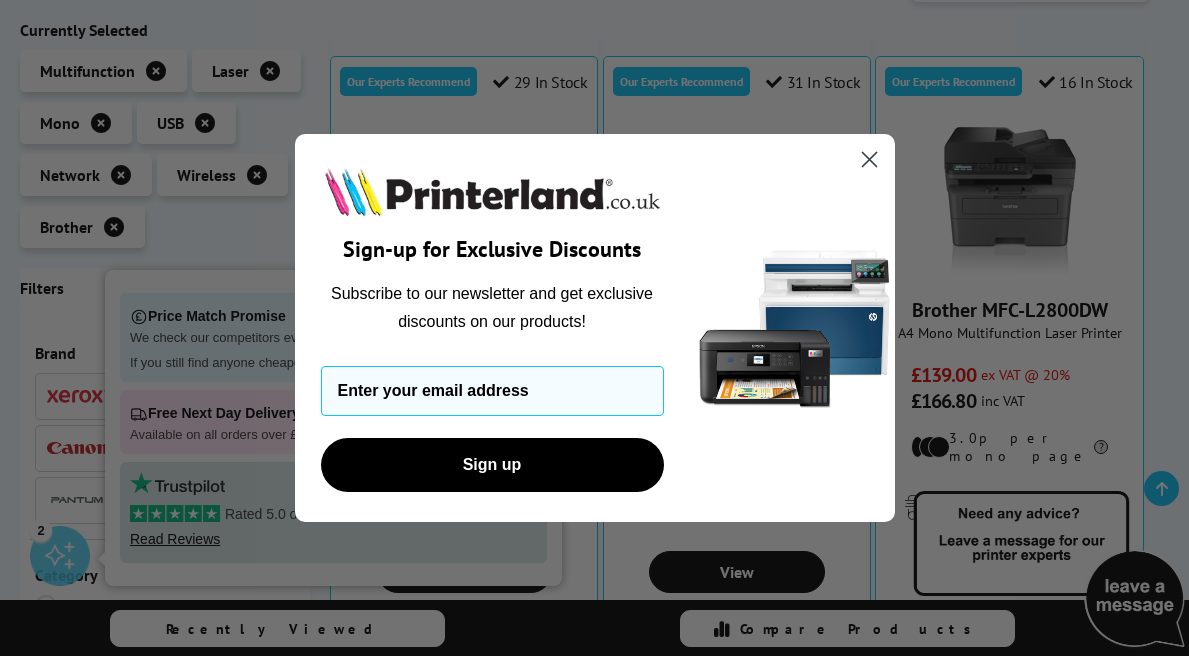 click 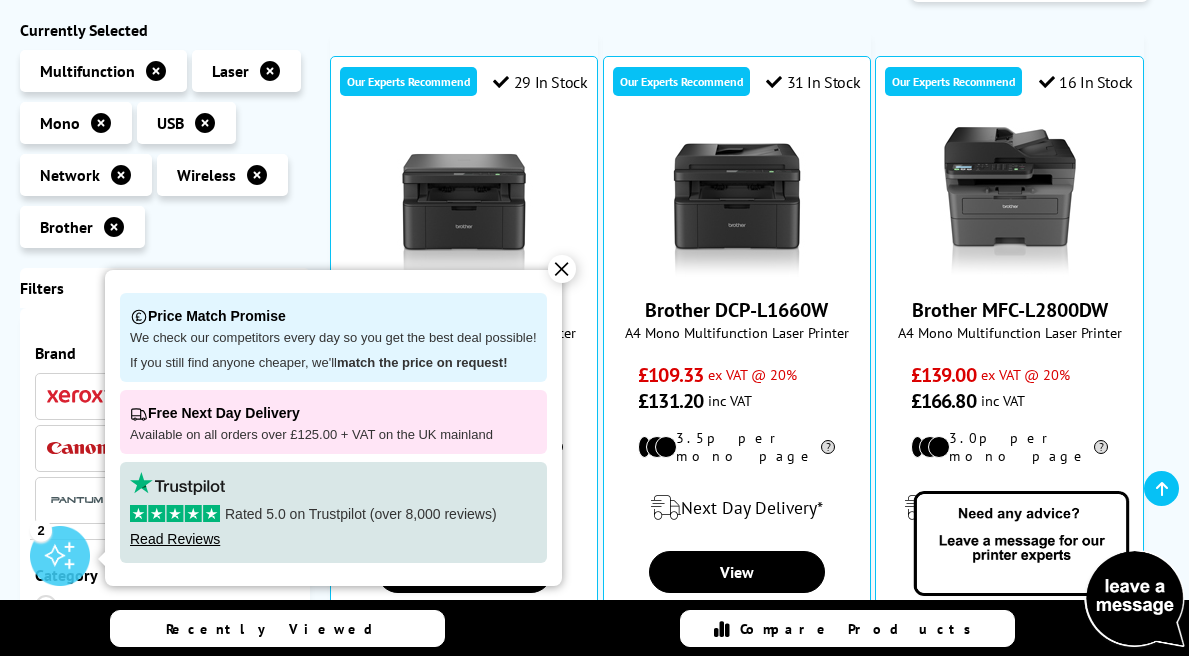 click on "✕" at bounding box center [562, 269] 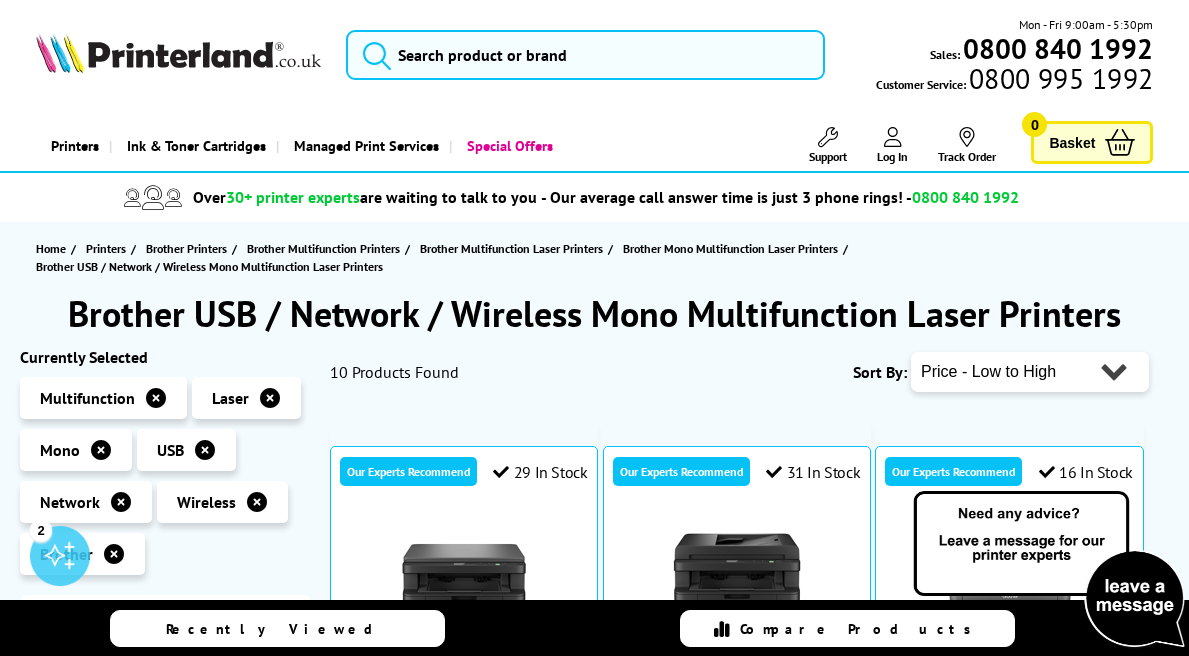 scroll, scrollTop: 0, scrollLeft: 0, axis: both 